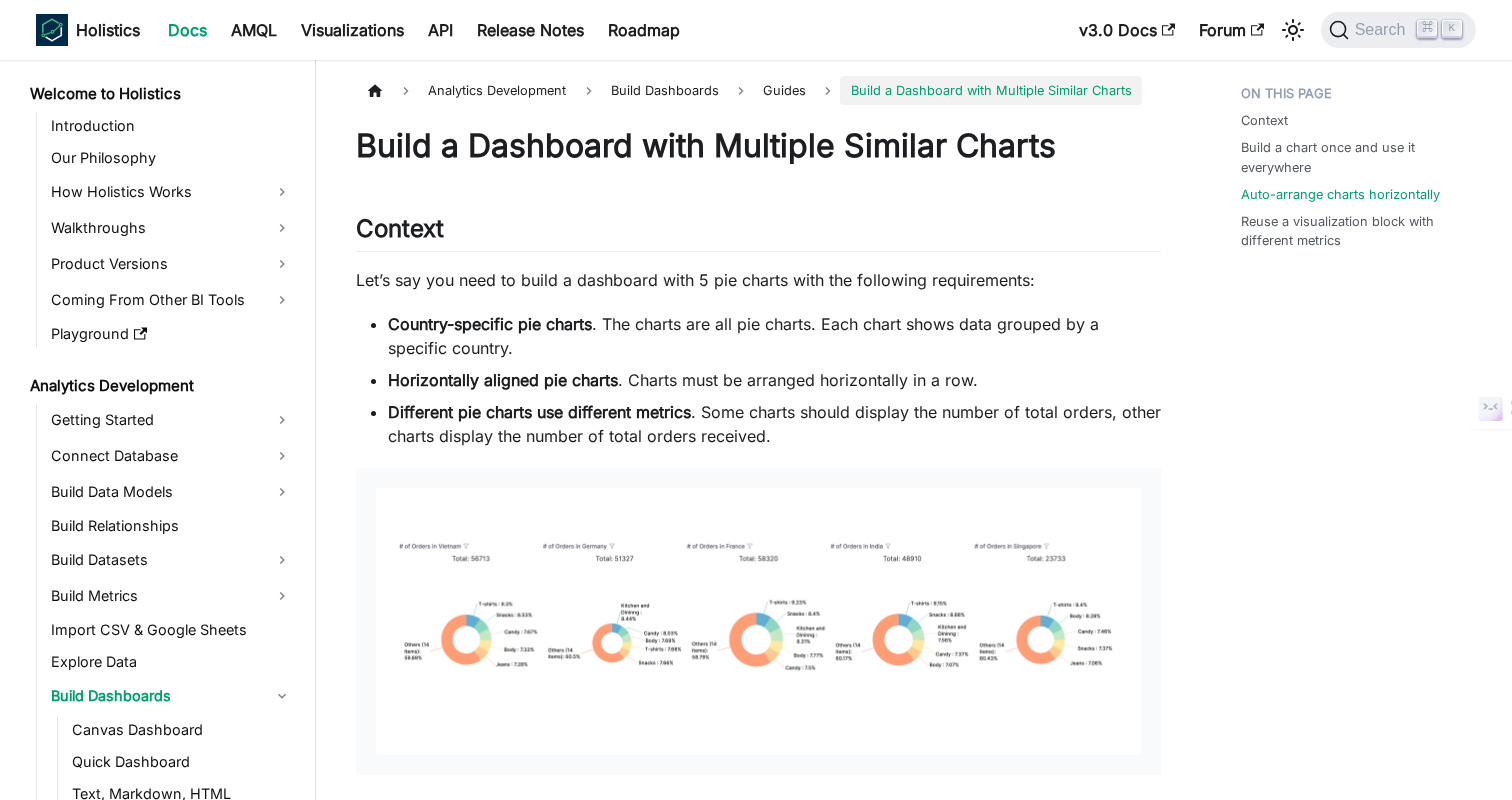 scroll, scrollTop: 1807, scrollLeft: 0, axis: vertical 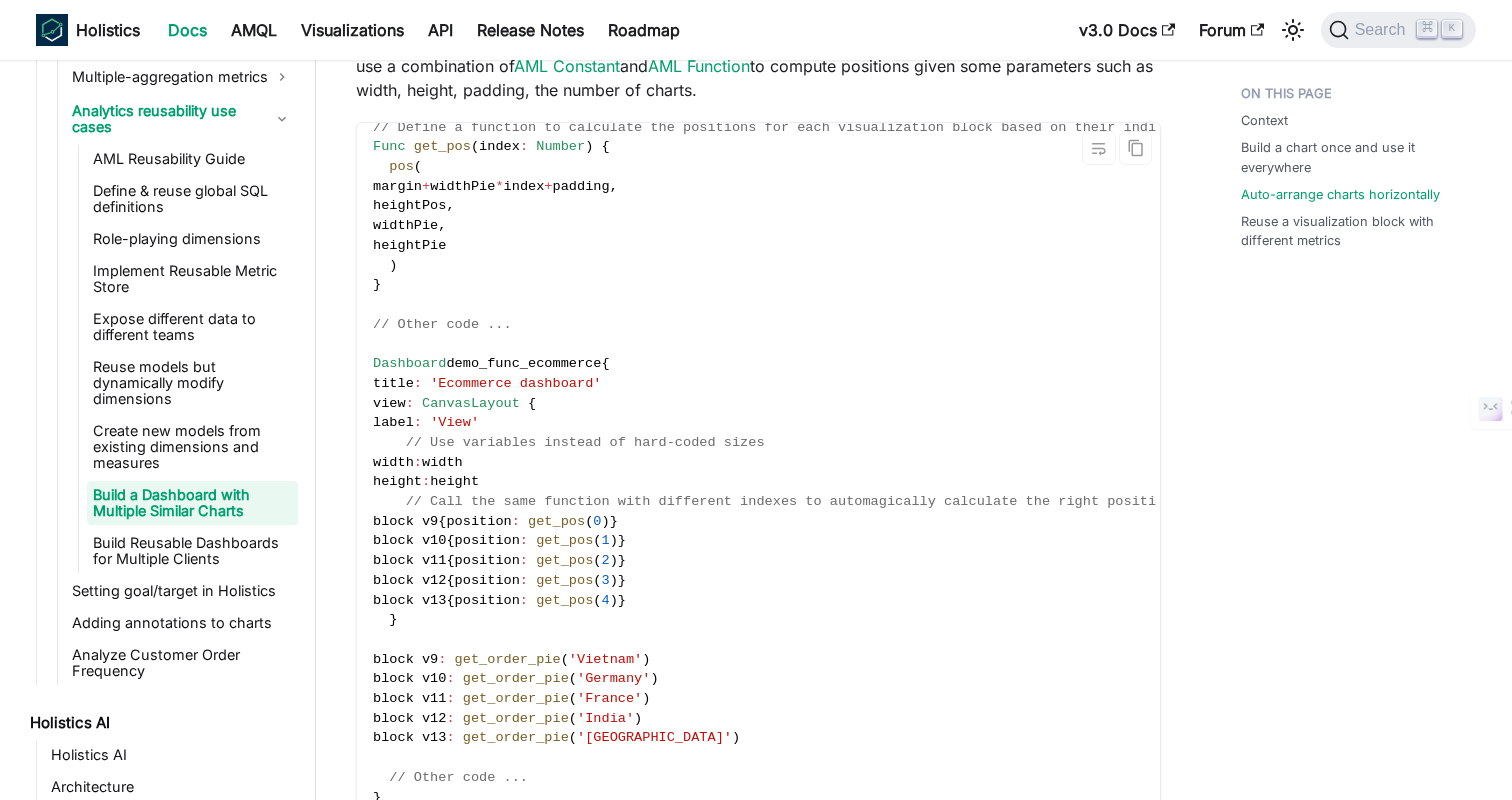 click on "position" at bounding box center (487, 540) 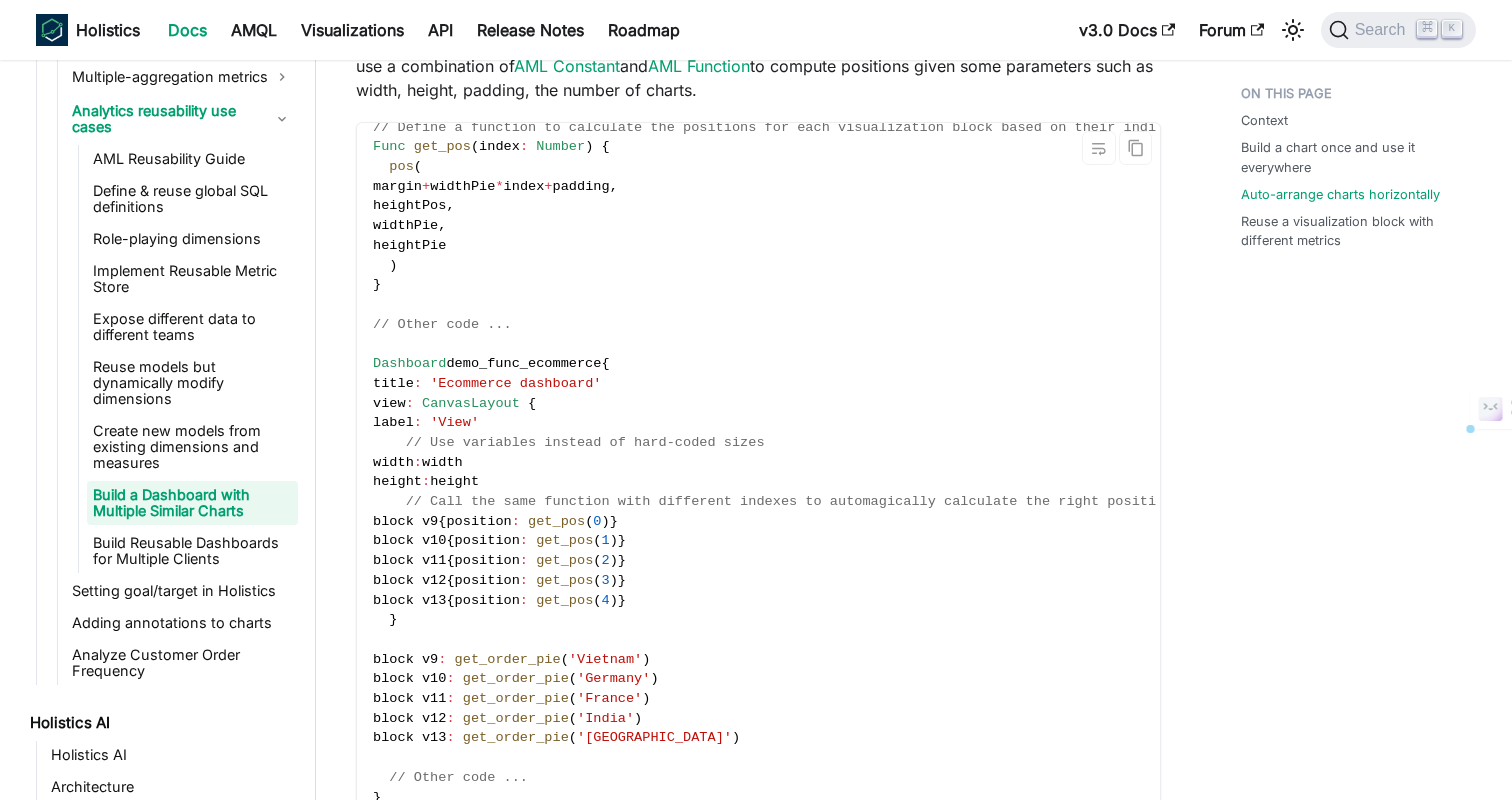 click on "position" at bounding box center [487, 540] 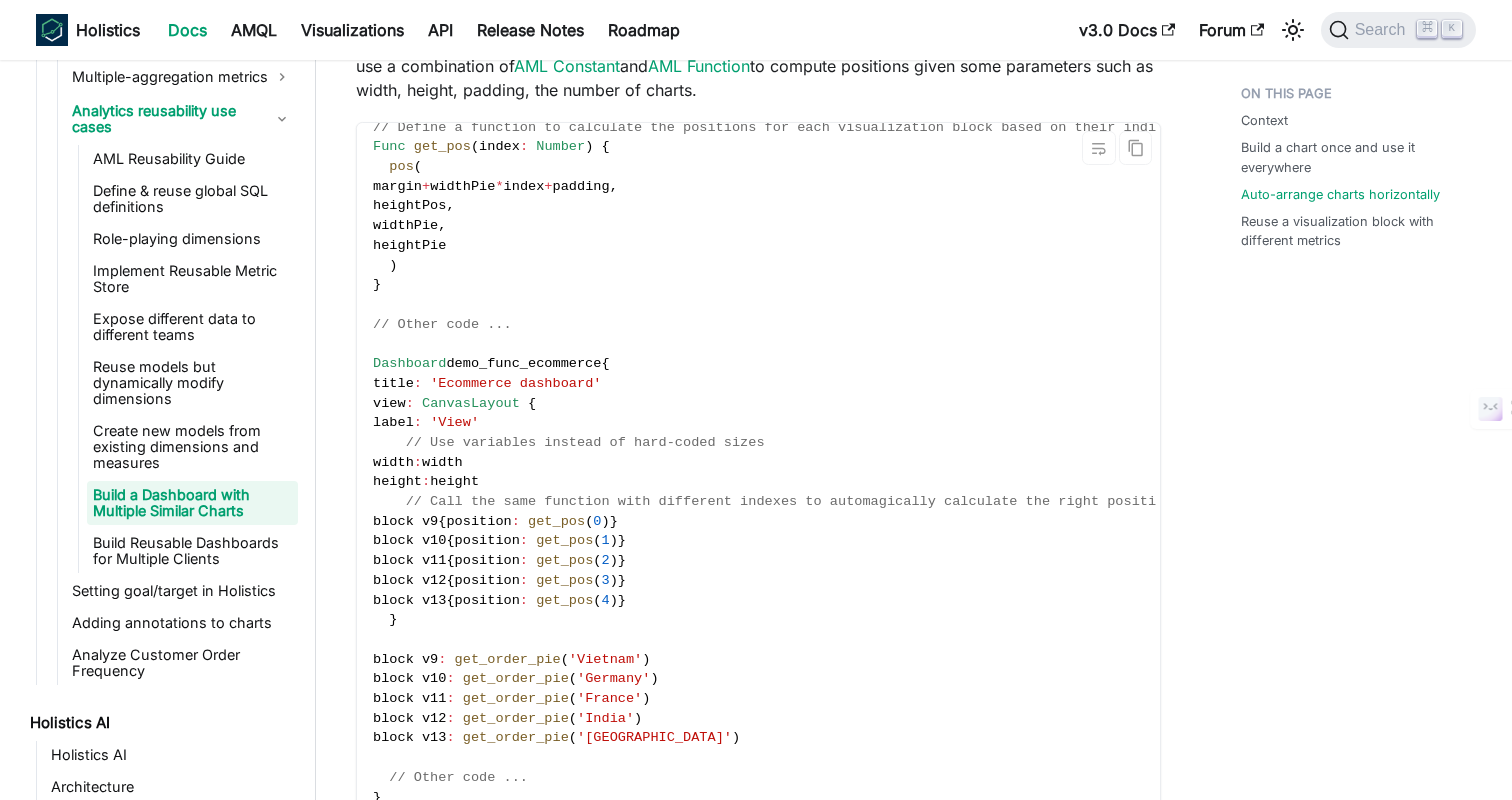 click on "// Define the width and height of your Canvas Dashboard const  width  =   2000 const  height  =   1000 // y-coordinate of our pie charts const  heightPos  =   150 const  heightPie  =   400 // Declare the number of pie charts to automatically calculate the width of each chart const  numOfPie  =   5 const  widthPie  =   ( width   -  padding  *  numOfPie )   /  numOfPie // Define the margin for each pie chart const  margin  =   50 const  padding  =   50 // Define a function to calculate the positions for each visualization block based on their indices and information defined above Func   get_pos ( index :   Number )   {    pos (     margin  +  widthPie  *  index  +  padding ,     heightPos ,     widthPie ,     heightPie    ) } // Other code ... Dashboard  demo_func_ecommerce  {   title :   'Ecommerce dashboard'   view :   CanvasLayout   {     label :   'View'      // Use variables instead of hard-coded sizes     width :  width     height :  height          block v9  {  position :   get_pos ( 0 ) }     { :   ( 1" at bounding box center [899, 304] 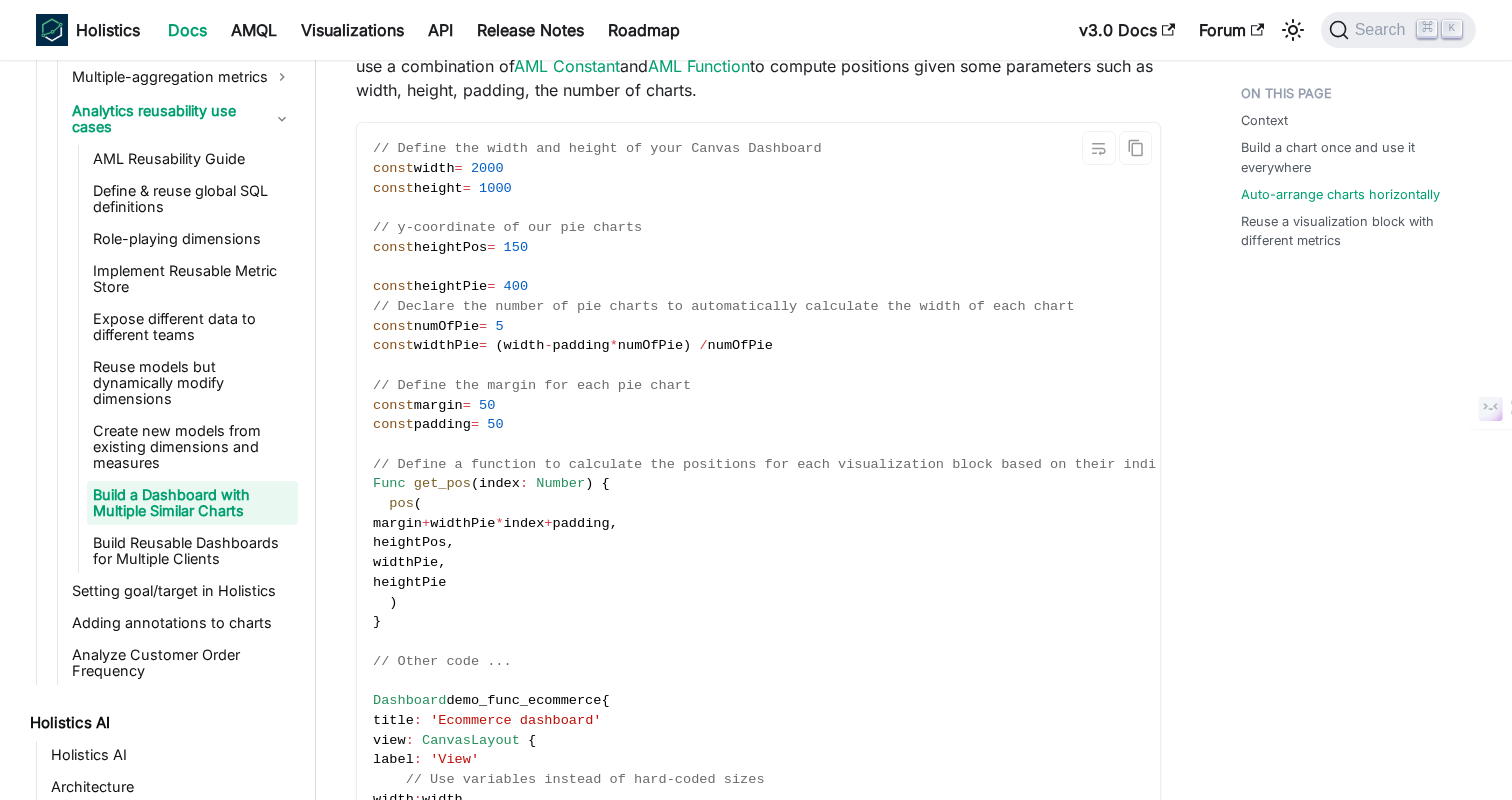 scroll, scrollTop: 337, scrollLeft: 0, axis: vertical 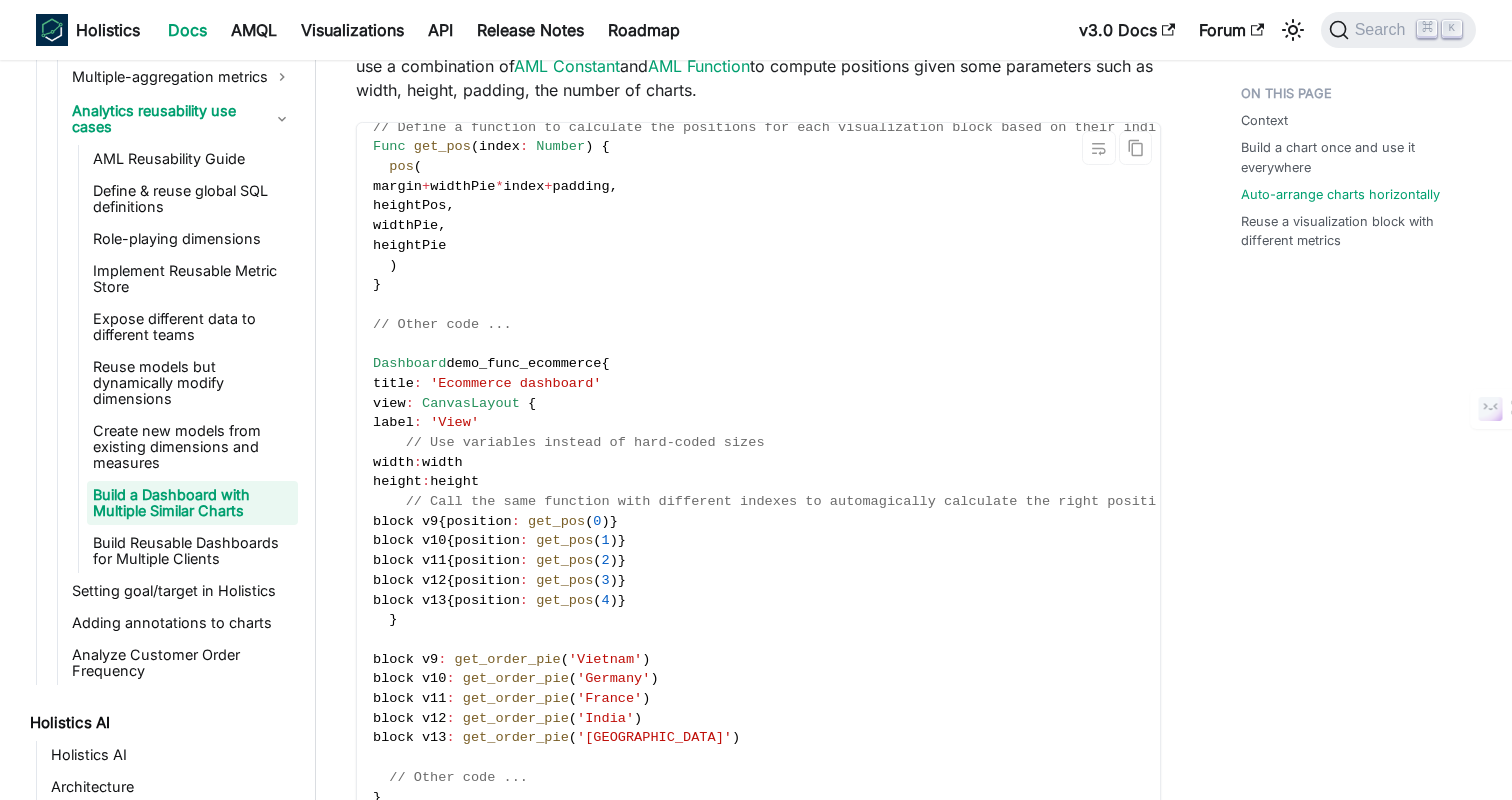click on "Context Build a chart once and use it everywhere Auto-arrange charts horizontally Reuse a visualization block with different metrics" at bounding box center [1348, 395] 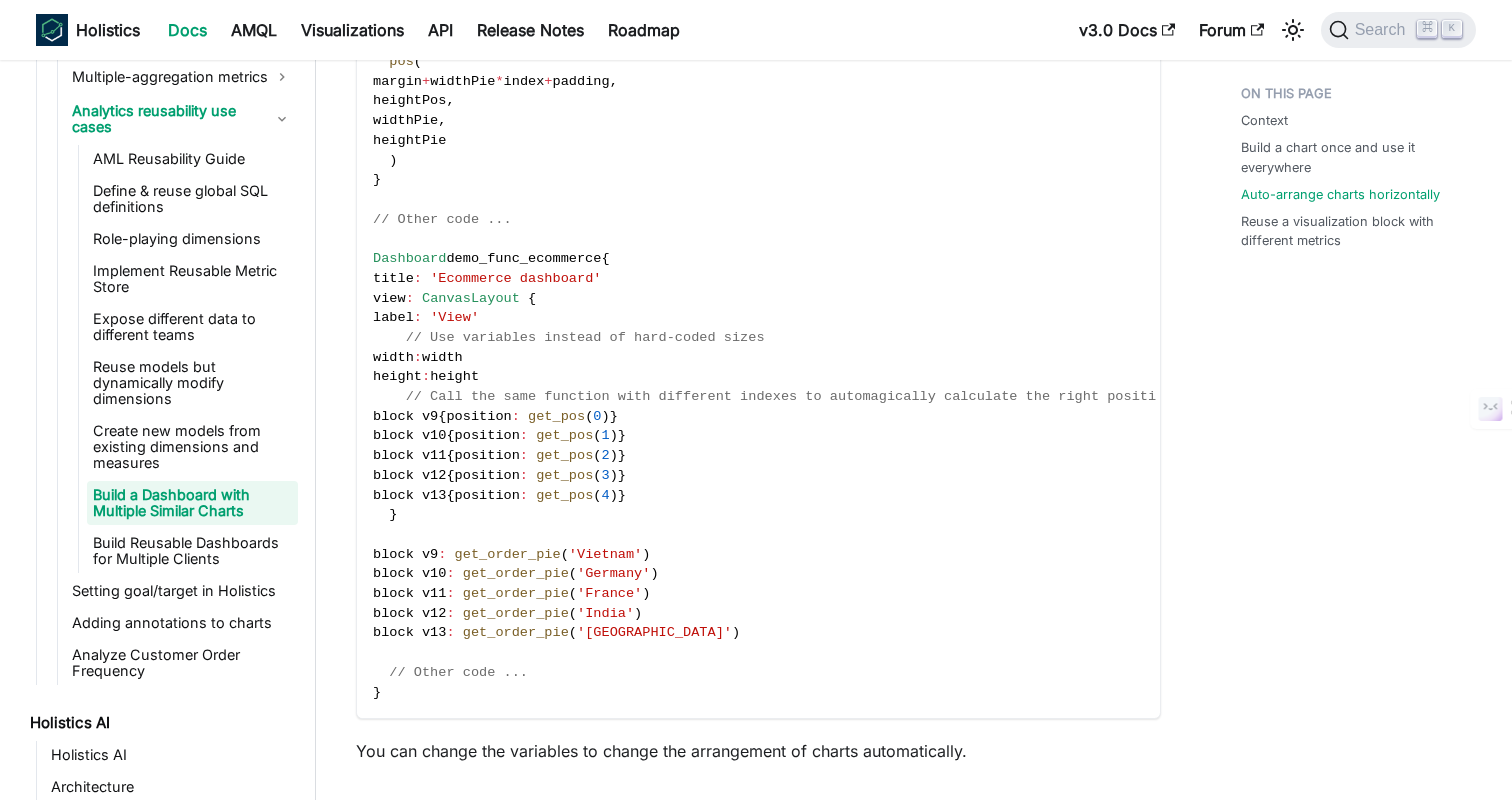 scroll, scrollTop: 1915, scrollLeft: 0, axis: vertical 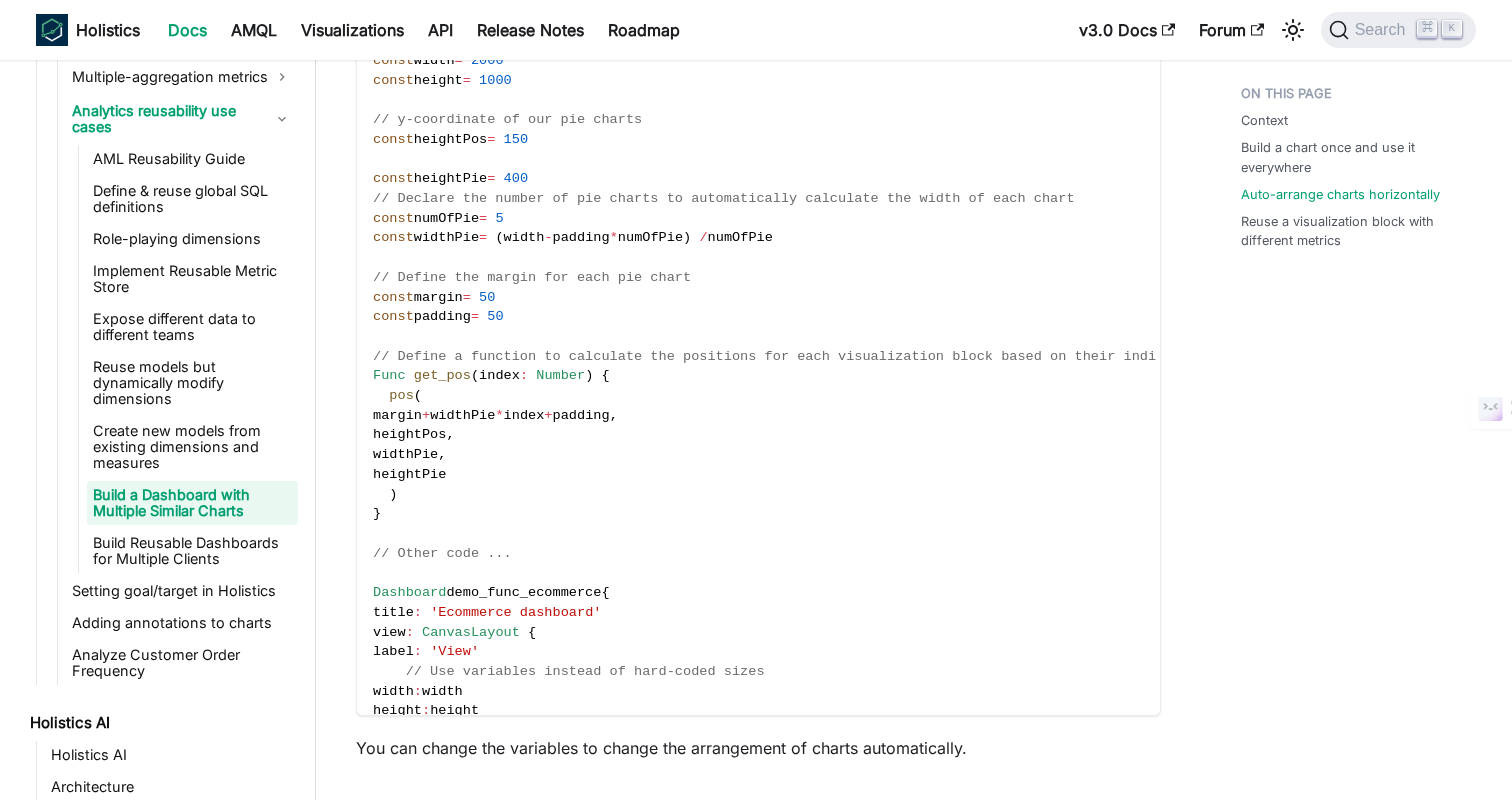 click on "// Define the width and height of your Canvas Dashboard const  width  =   2000 const  height  =   1000 // y-coordinate of our pie charts const  heightPos  =   150 const  heightPie  =   400 // Declare the number of pie charts to automatically calculate the width of each chart const  numOfPie  =   5 const  widthPie  =   ( width   -  padding  *  numOfPie )   /  numOfPie // Define the margin for each pie chart const  margin  =   50 const  padding  =   50 // Define a function to calculate the positions for each visualization block based on their indices and information defined above Func   get_pos ( index :   Number )   {    pos (     margin  +  widthPie  *  index  +  padding ,     heightPos ,     widthPie ,     heightPie    ) } // Other code ... Dashboard  demo_func_ecommerce  {   title :   'Ecommerce dashboard'   view :   CanvasLayout   {     label :   'View'      // Use variables instead of hard-coded sizes     width :  width     height :  height          block v9  {  position :   get_pos ( 0 ) }     { :   ( 1" at bounding box center (899, 533) 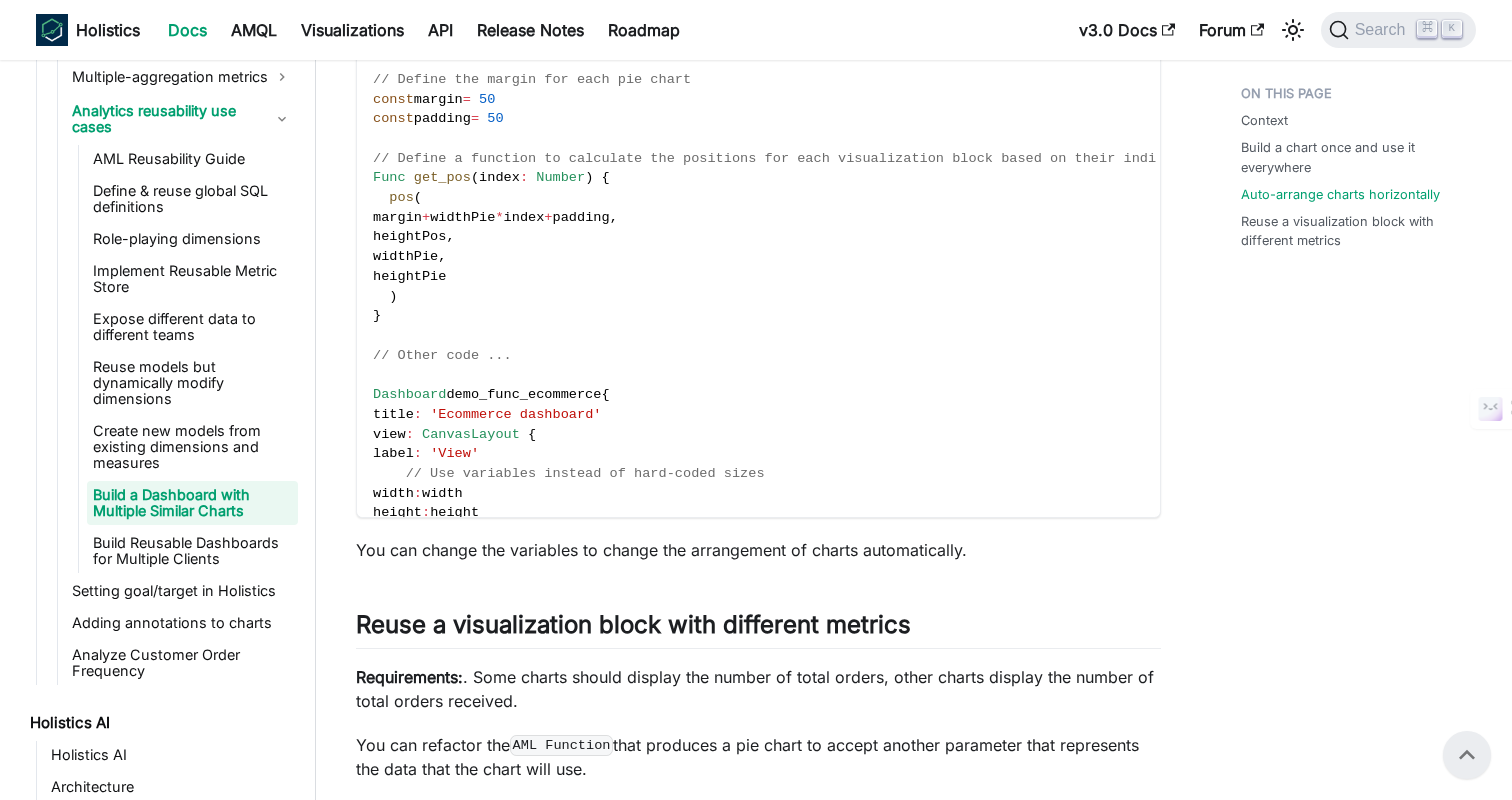 scroll, scrollTop: 1872, scrollLeft: 0, axis: vertical 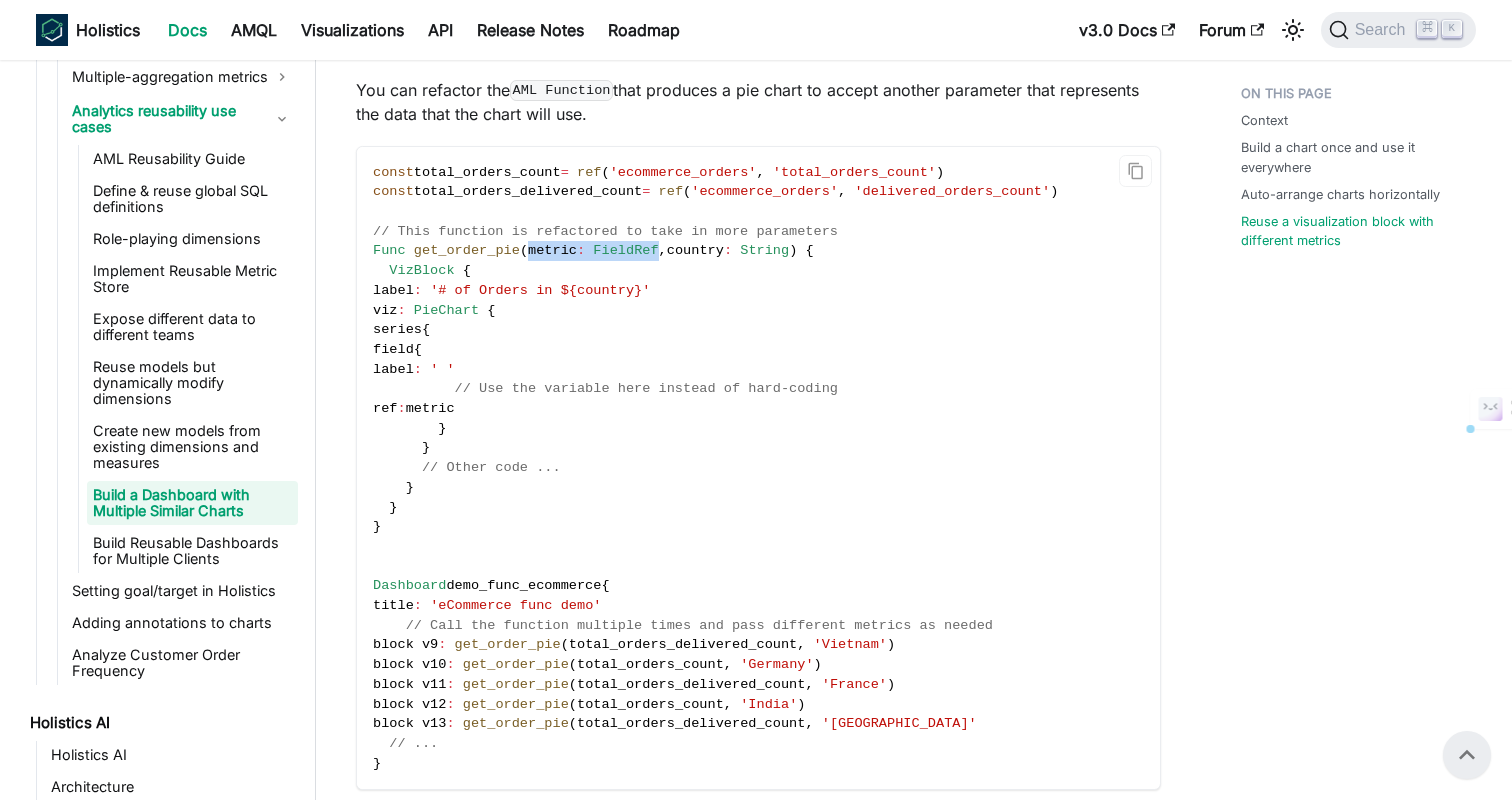 drag, startPoint x: 527, startPoint y: 252, endPoint x: 660, endPoint y: 249, distance: 133.03383 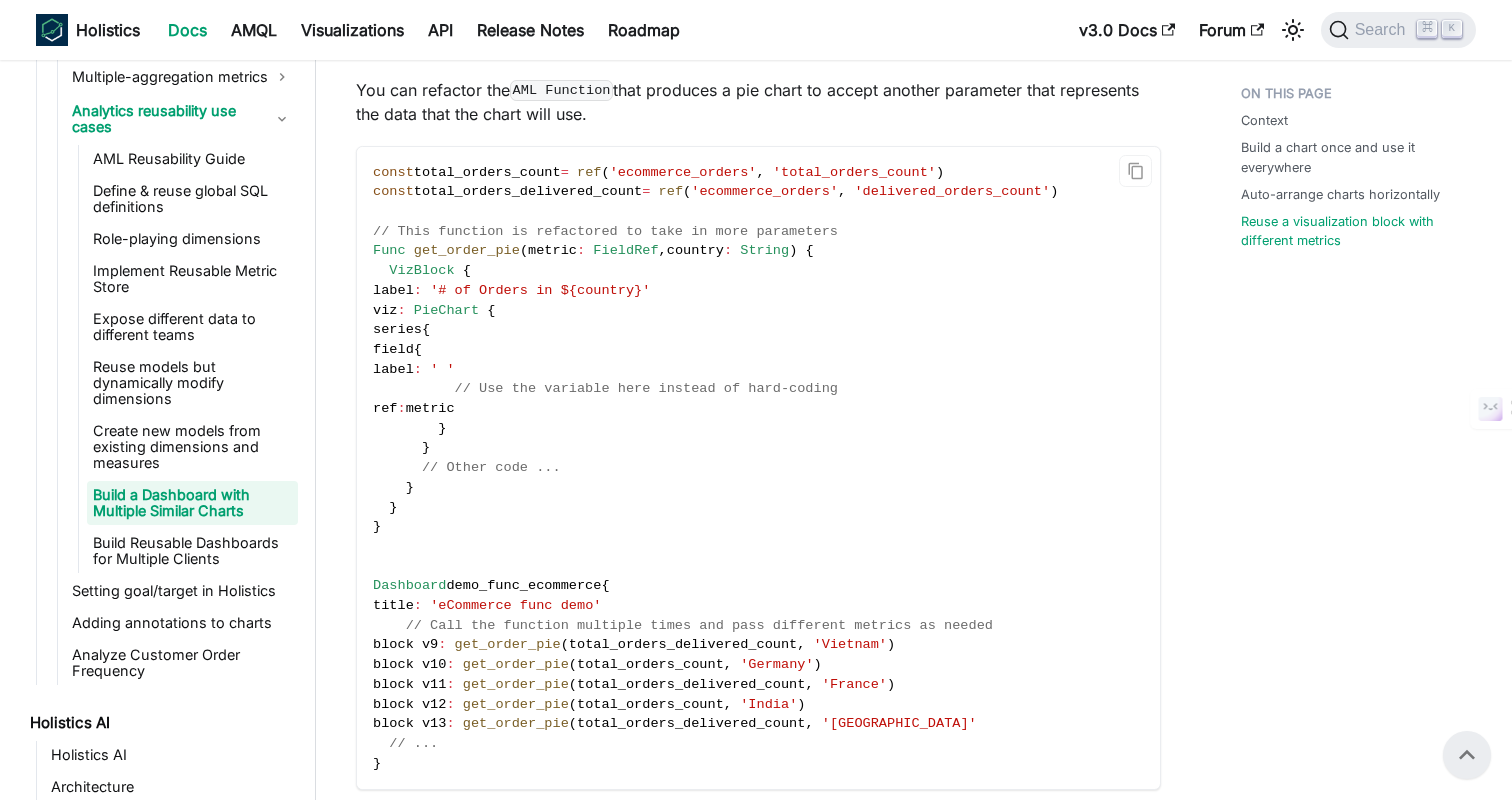 click on "FieldRef" at bounding box center (625, 250) 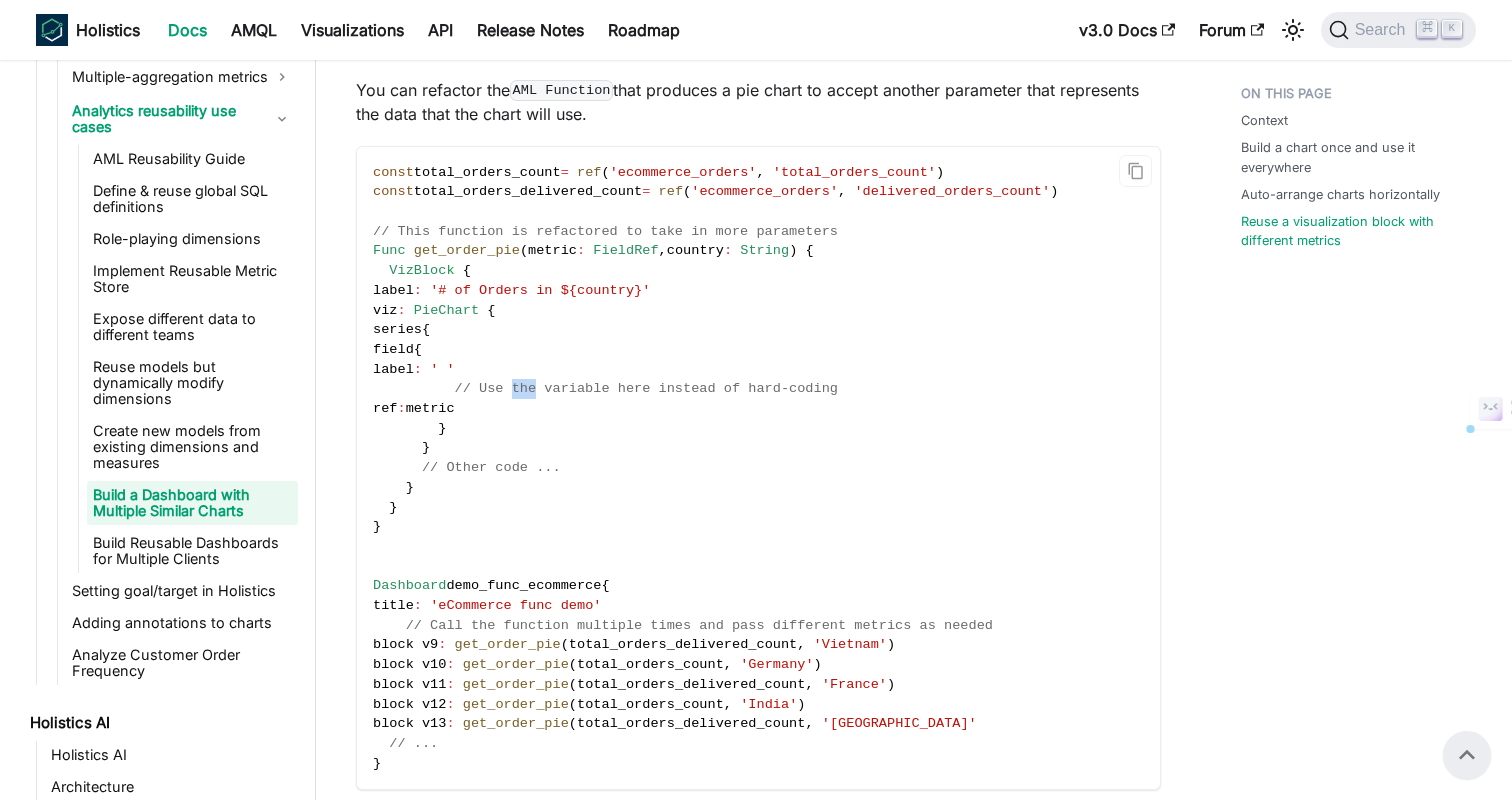 click on "// Use the variable here instead of hard-coding" at bounding box center (646, 388) 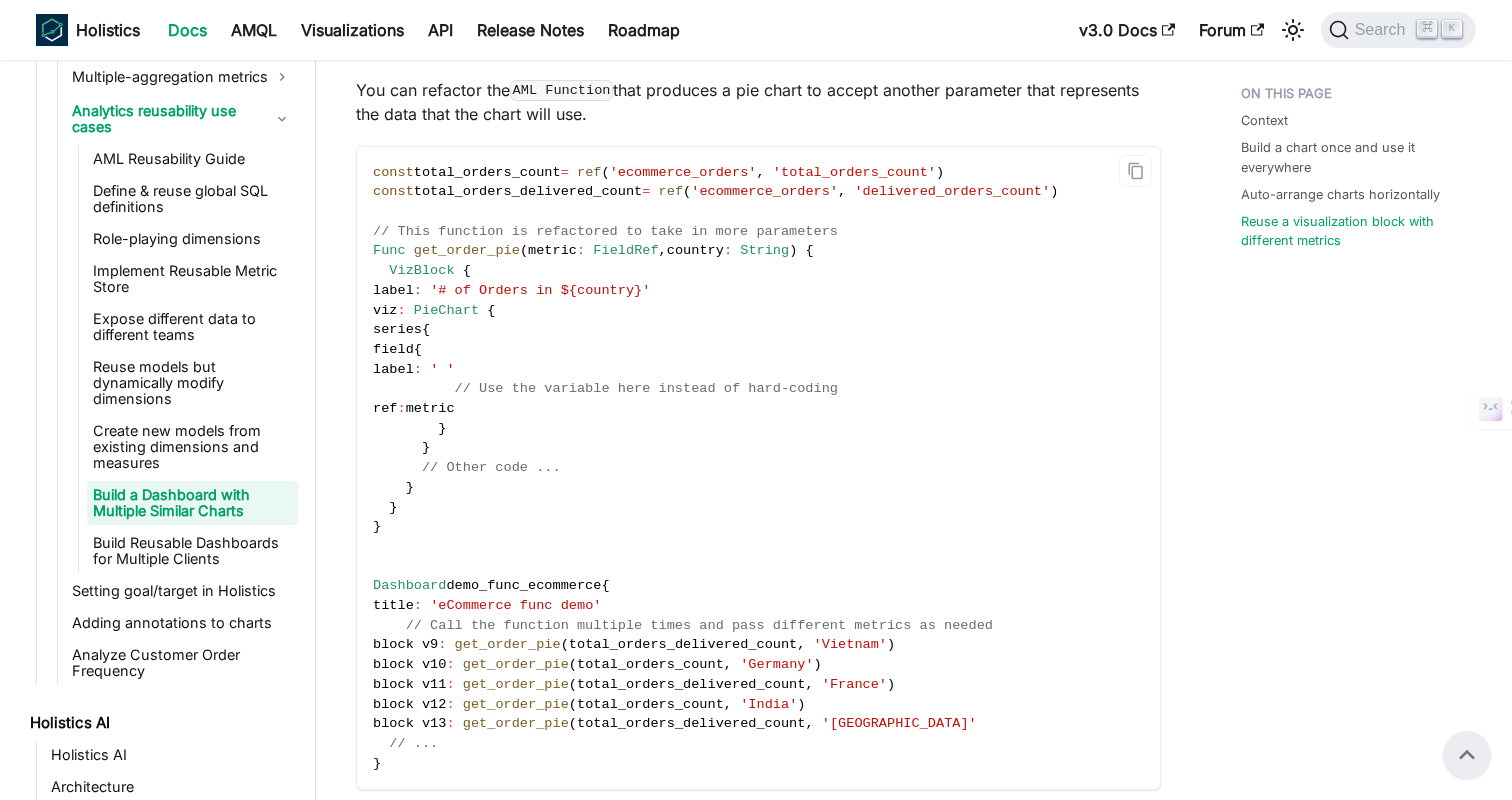 scroll, scrollTop: 2832, scrollLeft: 0, axis: vertical 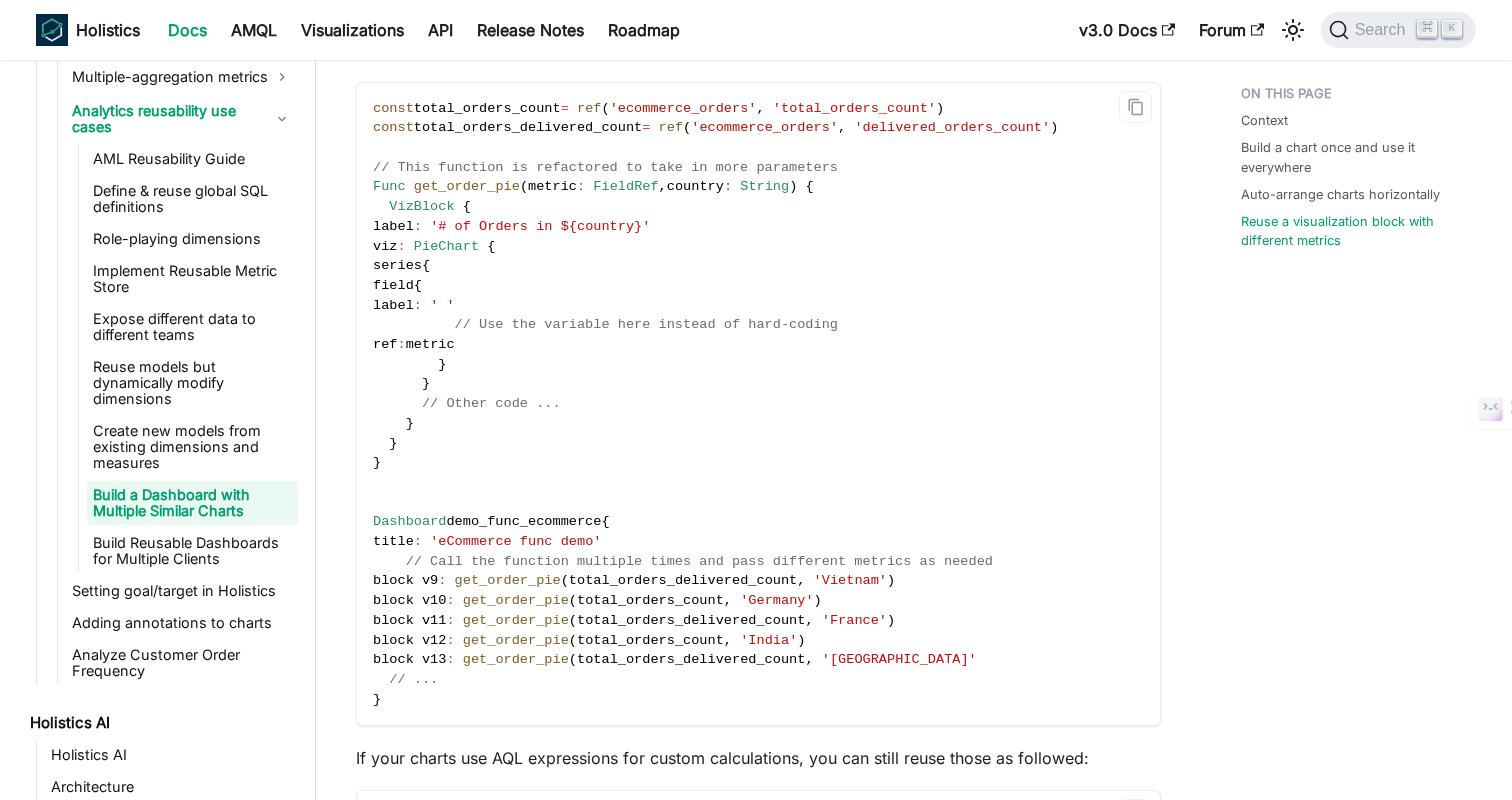 click on "Dashboard" at bounding box center [409, 521] 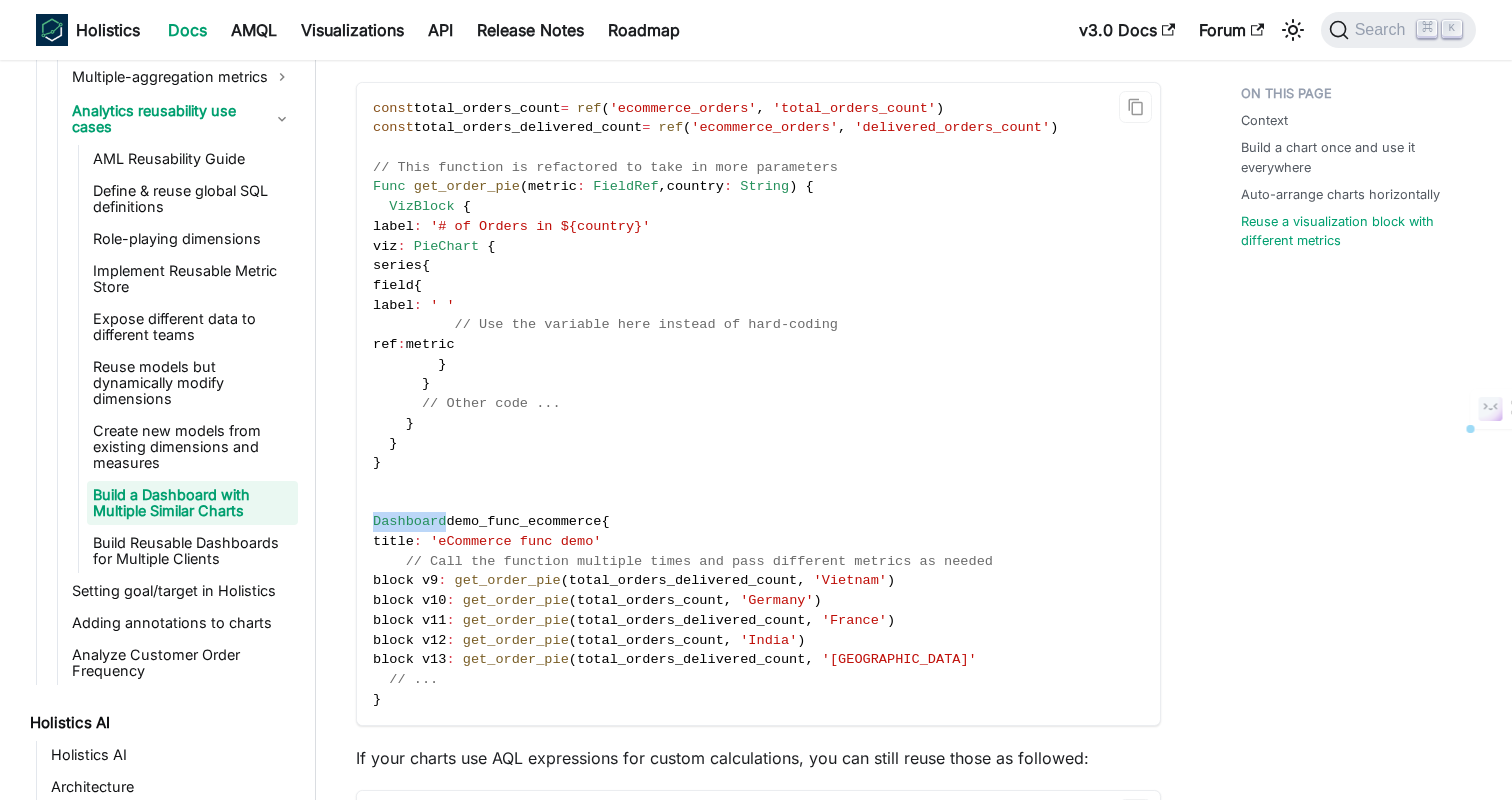 click on "Dashboard" at bounding box center [409, 521] 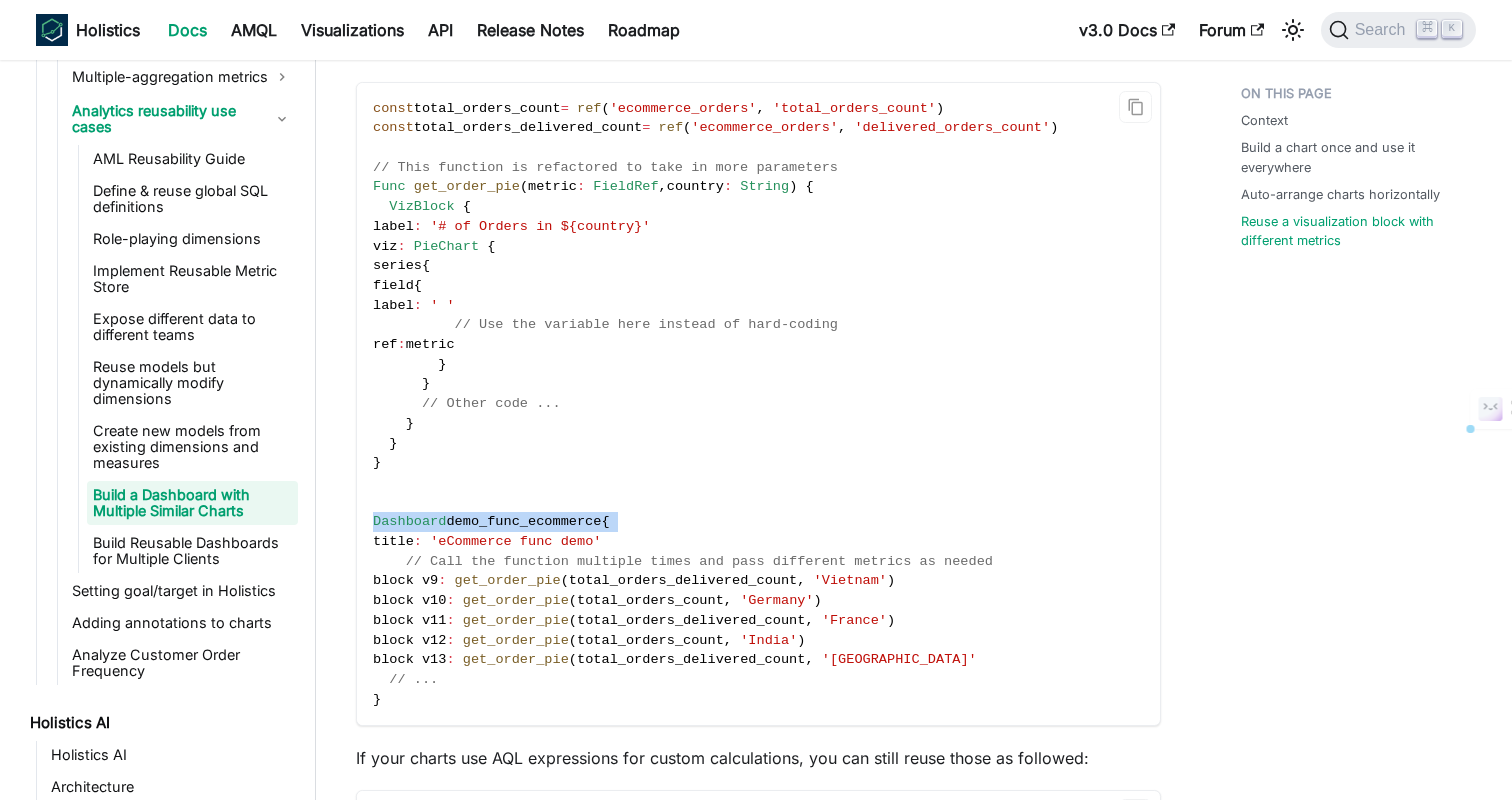 click on "const  total_orders_count  =   ref ( 'ecommerce_orders' ,   'total_orders_count' ) const  total_orders_delivered_count  =   ref ( 'ecommerce_orders' ,   'delivered_orders_count' ) // This function is refactored to take in more parameters Func   get_order_pie ( metric :   FieldRef ,  country :   String )   {    VizBlock   {     label :   '# of Orders in ${country}'     viz :   PieChart   {       series  {         field  {           label :   ' '            // Use the variable here instead of hard-coding           ref :  metric          }        }        // Other code ...      }    } }   Dashboard  demo_func_ecommerce  {   title :   'eCommerce func demo'      // Call the function multiple times and pass different metrics as needed   block v9 :   get_order_pie ( total_orders_delivered_count ,   'Vietnam' )   block v10 :   get_order_pie ( total_orders_count ,   'Germany' )   block v11 :   get_order_pie ( total_orders_delivered_count ,   'France' )   block v12 :   get_order_pie ( total_orders_count ,   '[GEOGRAPHIC_DATA]' ) :" at bounding box center [757, 404] 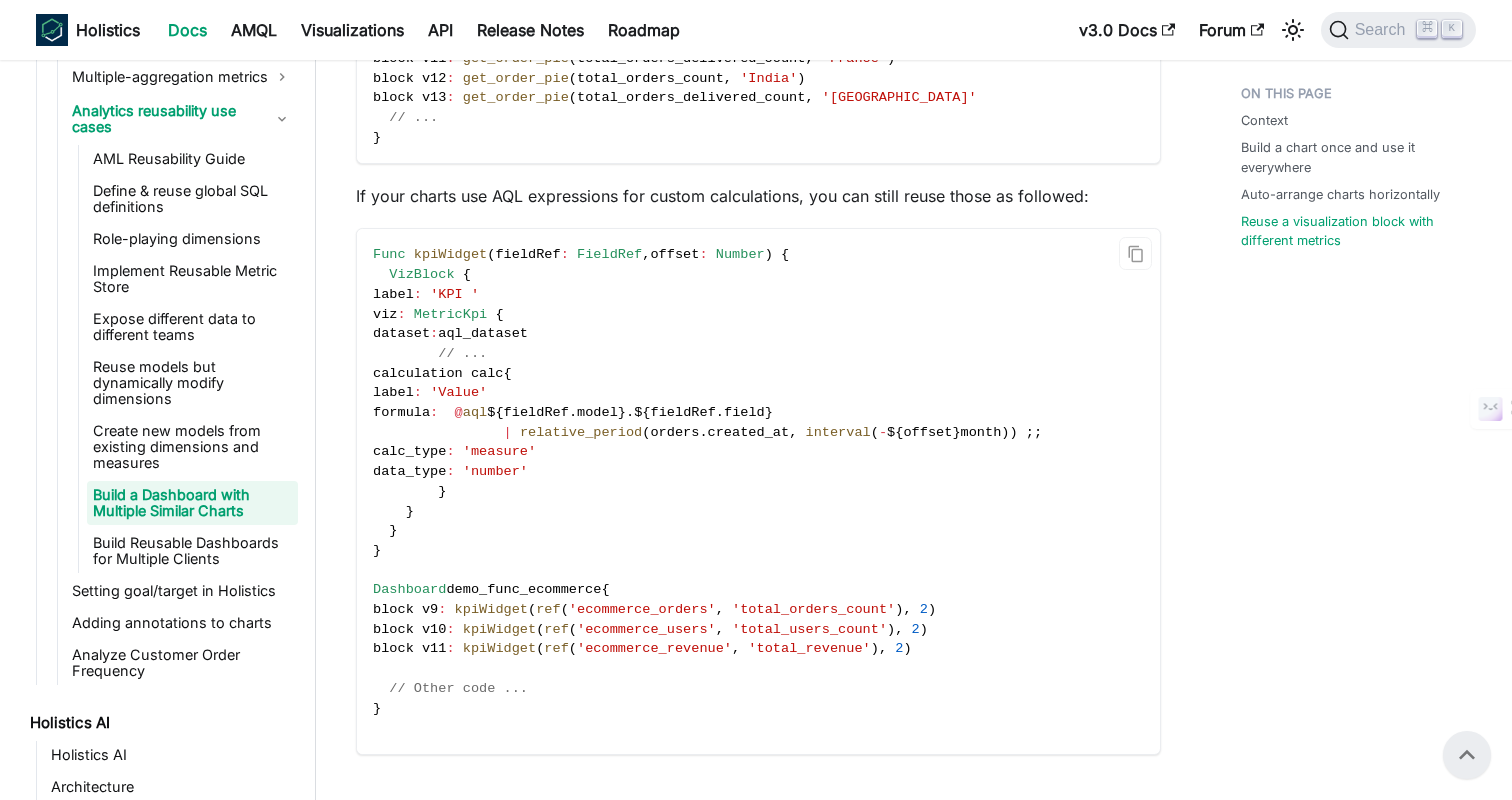 scroll, scrollTop: 3359, scrollLeft: 0, axis: vertical 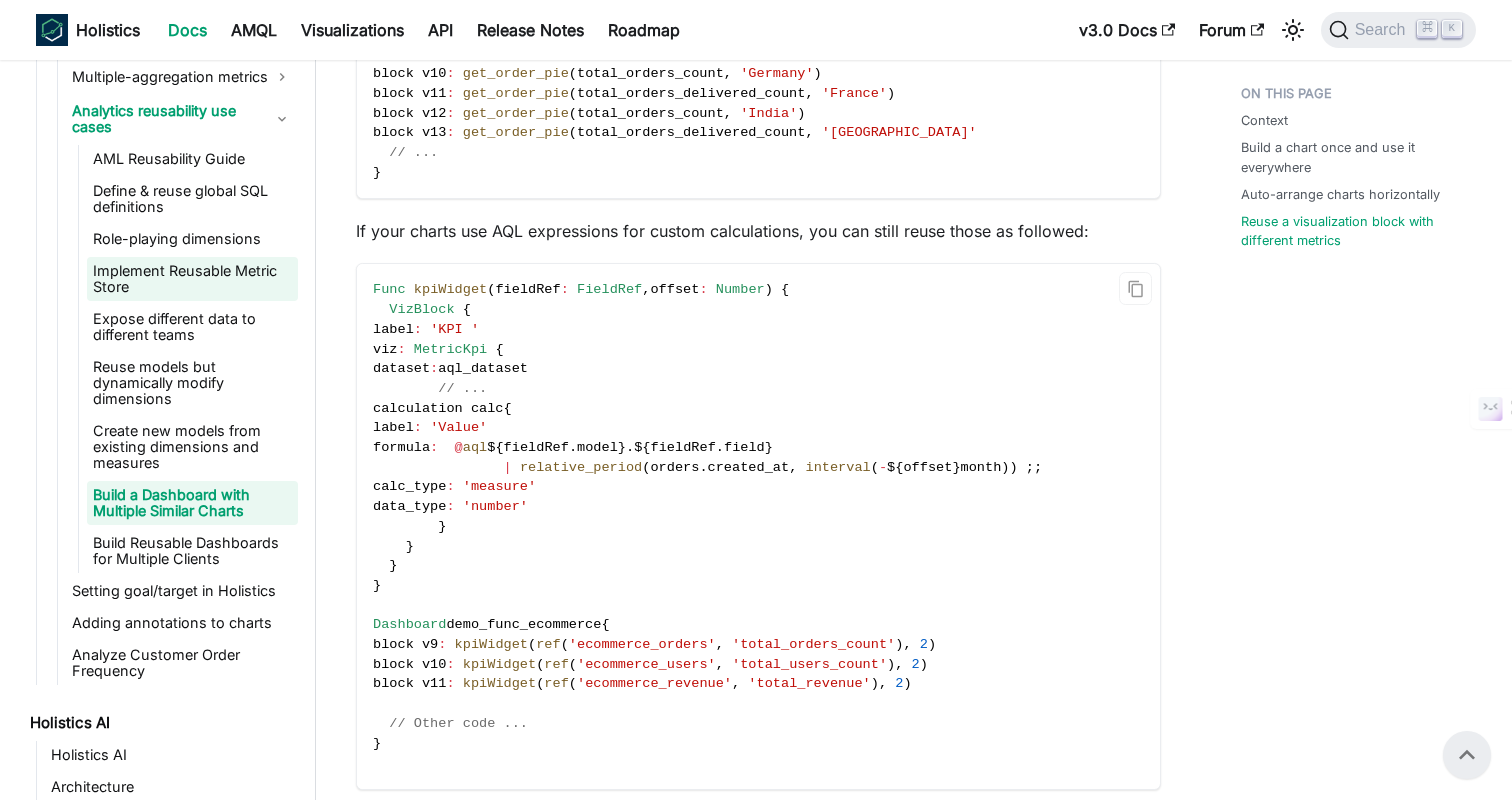 click on "Implement Reusable Metric Store" at bounding box center (192, 279) 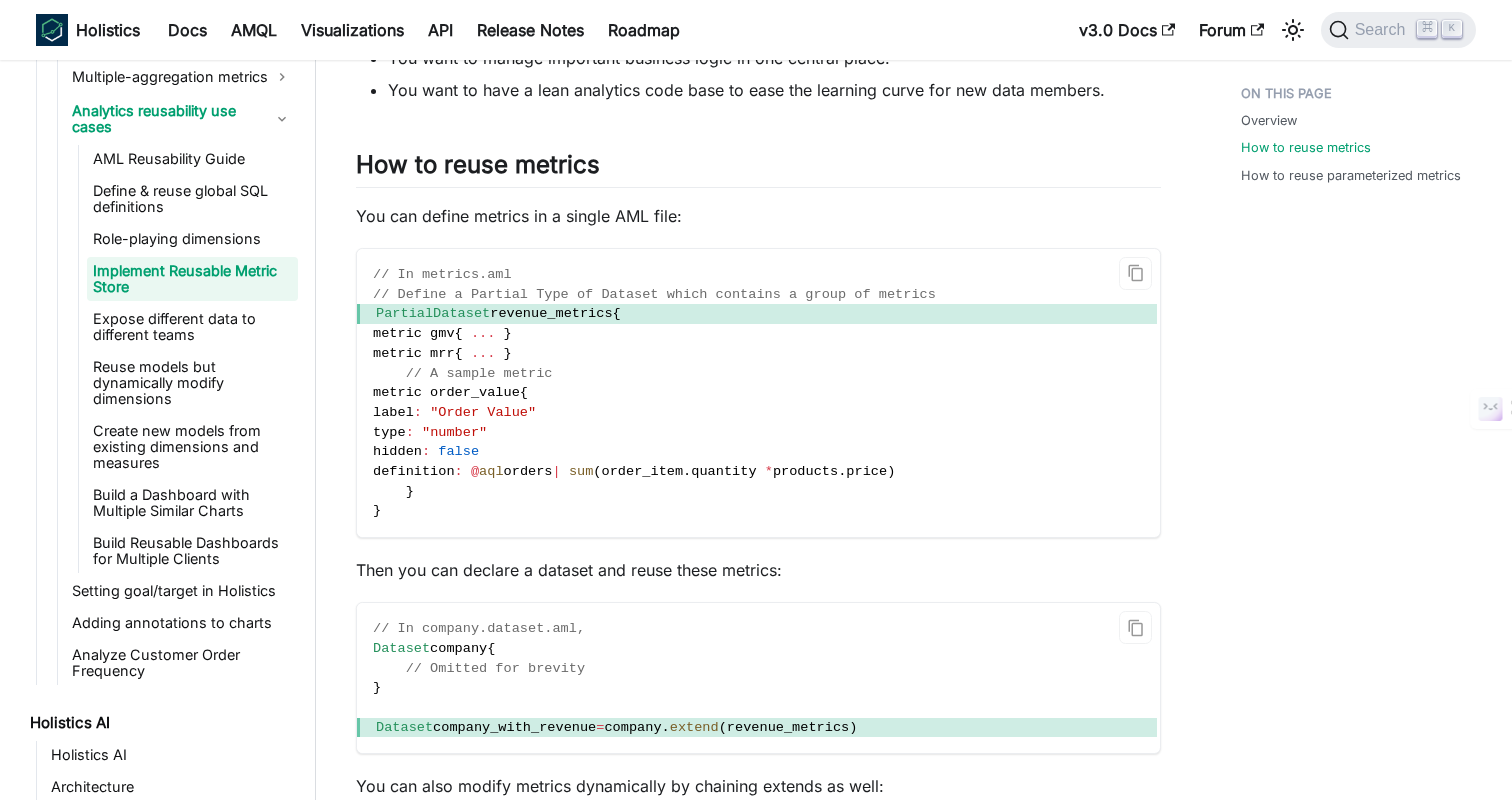 scroll, scrollTop: 394, scrollLeft: 0, axis: vertical 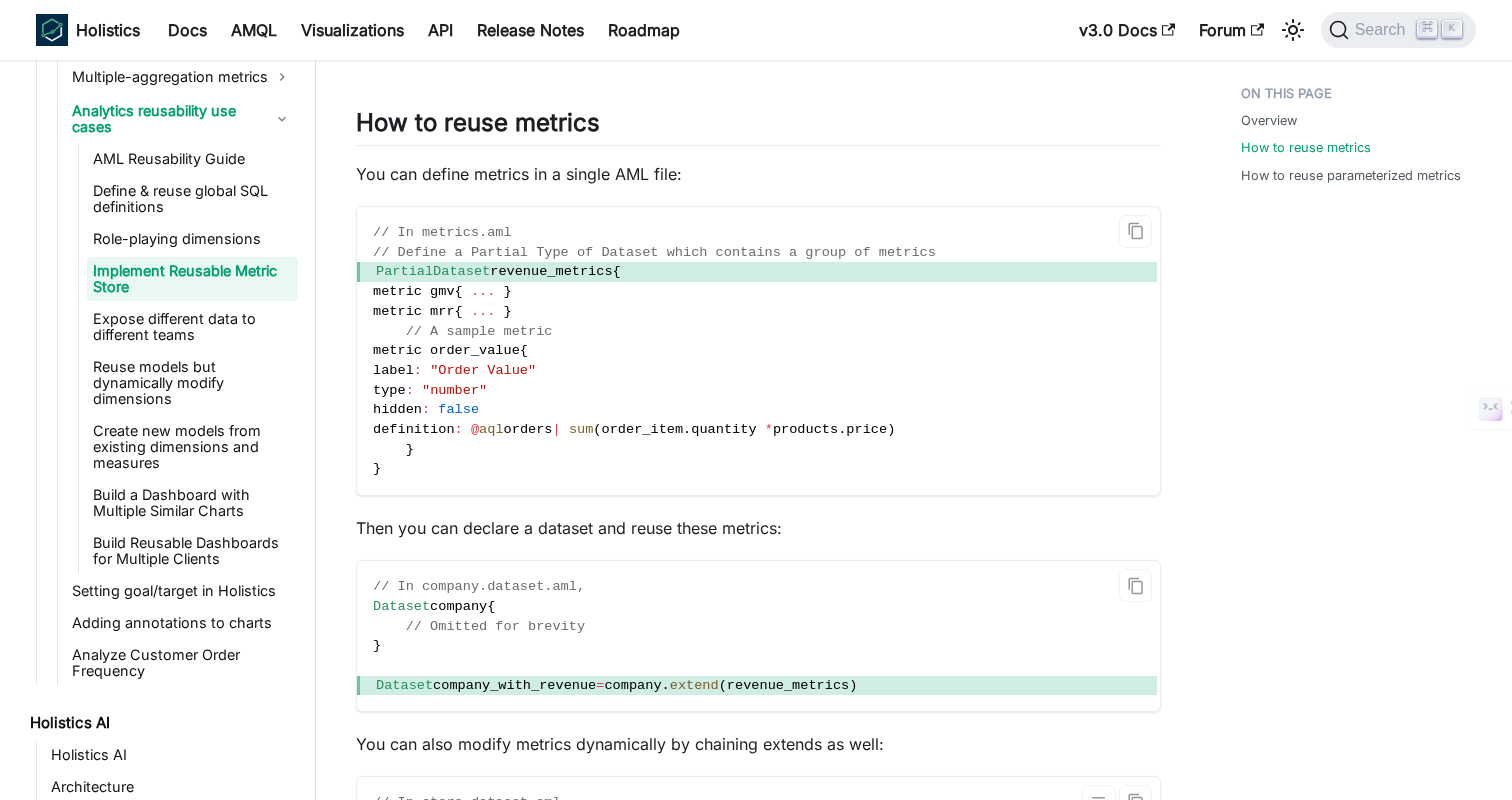 click on "You can define metrics in a single AML file:" at bounding box center [758, 174] 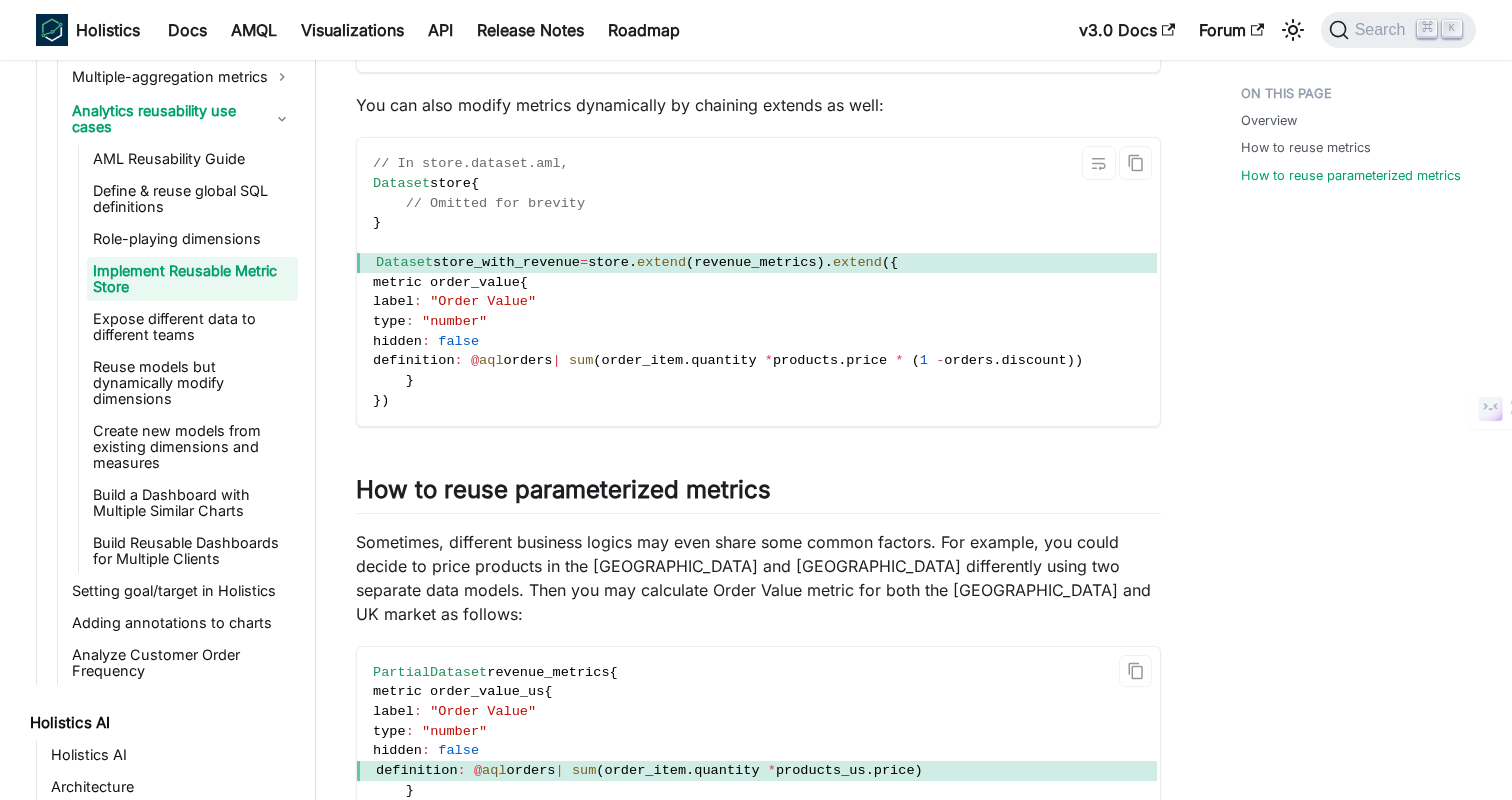 scroll, scrollTop: 1538, scrollLeft: 0, axis: vertical 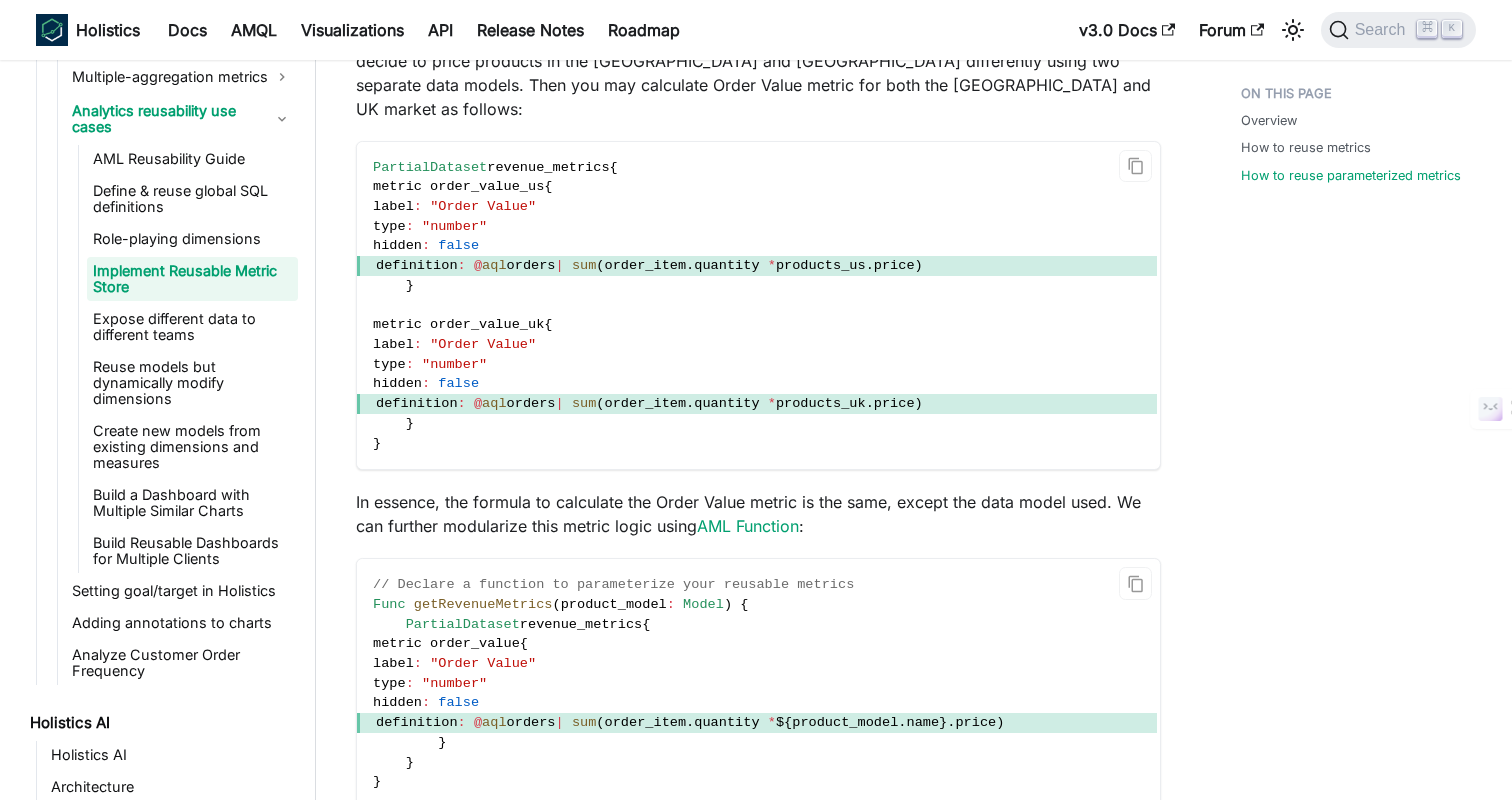 click on "Overview How to reuse metrics How to reuse parameterized metrics" at bounding box center (1348, -19) 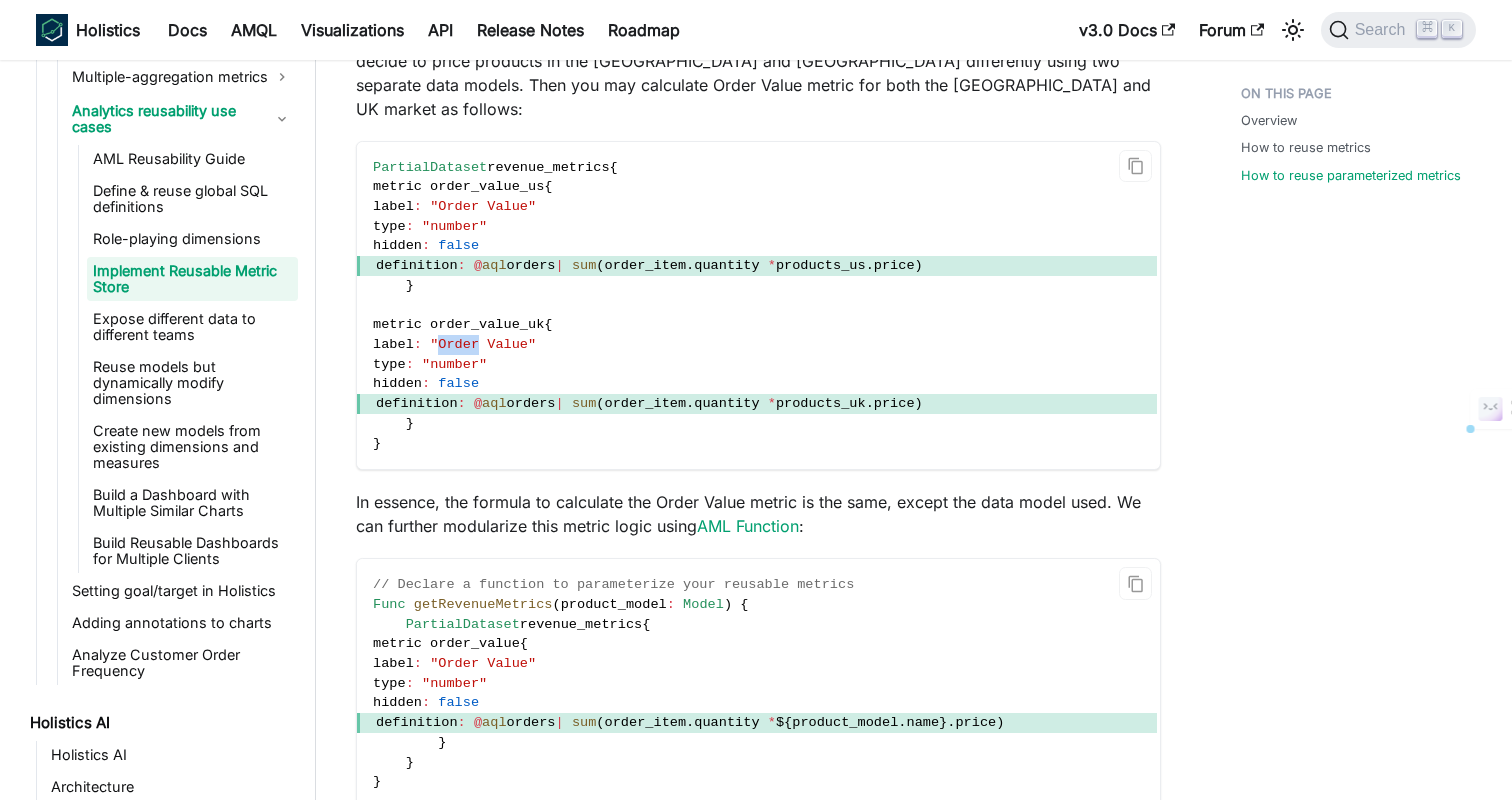 click on ""Order Value"" at bounding box center [483, 344] 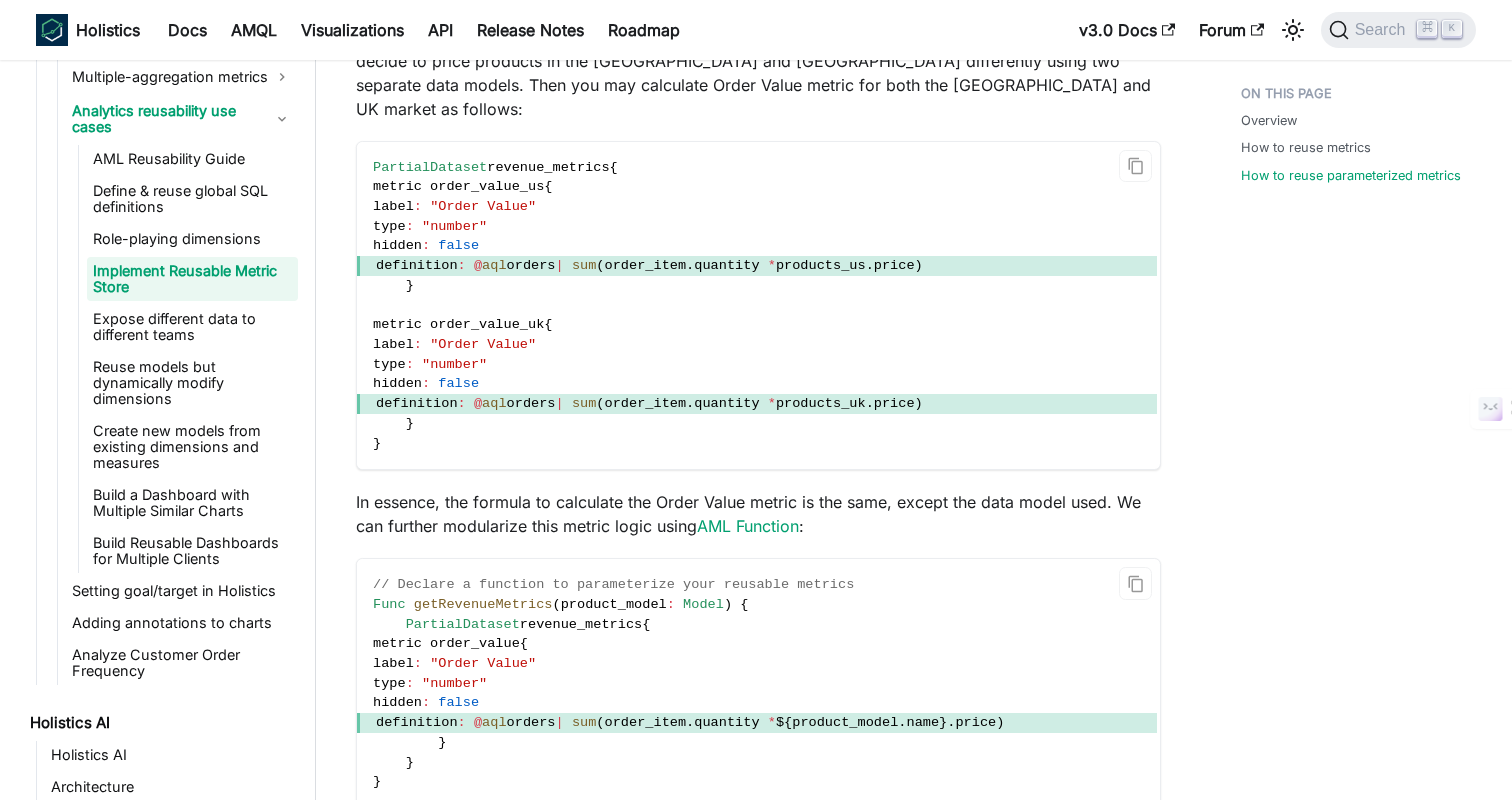 click on "Overview How to reuse metrics How to reuse parameterized metrics" at bounding box center [1348, -19] 